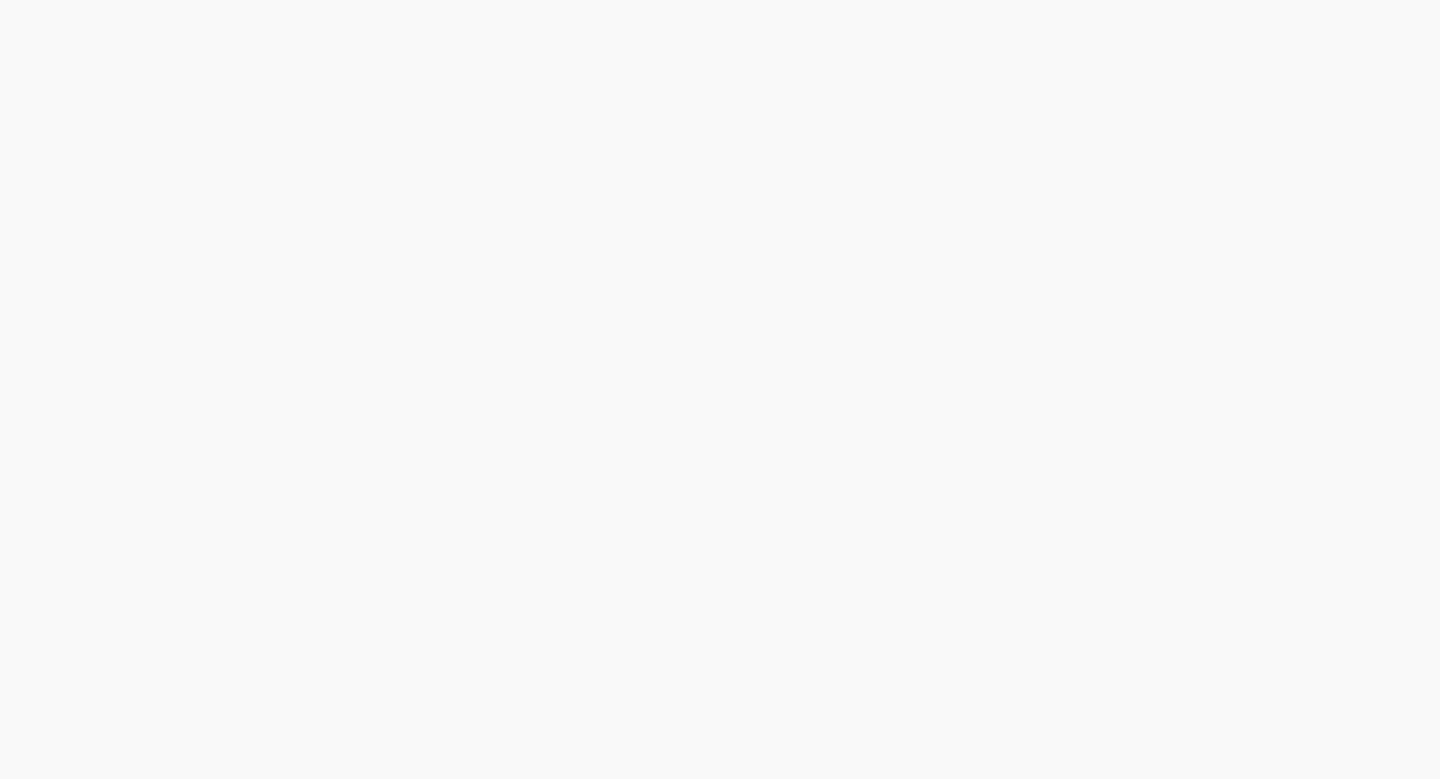 scroll, scrollTop: 0, scrollLeft: 0, axis: both 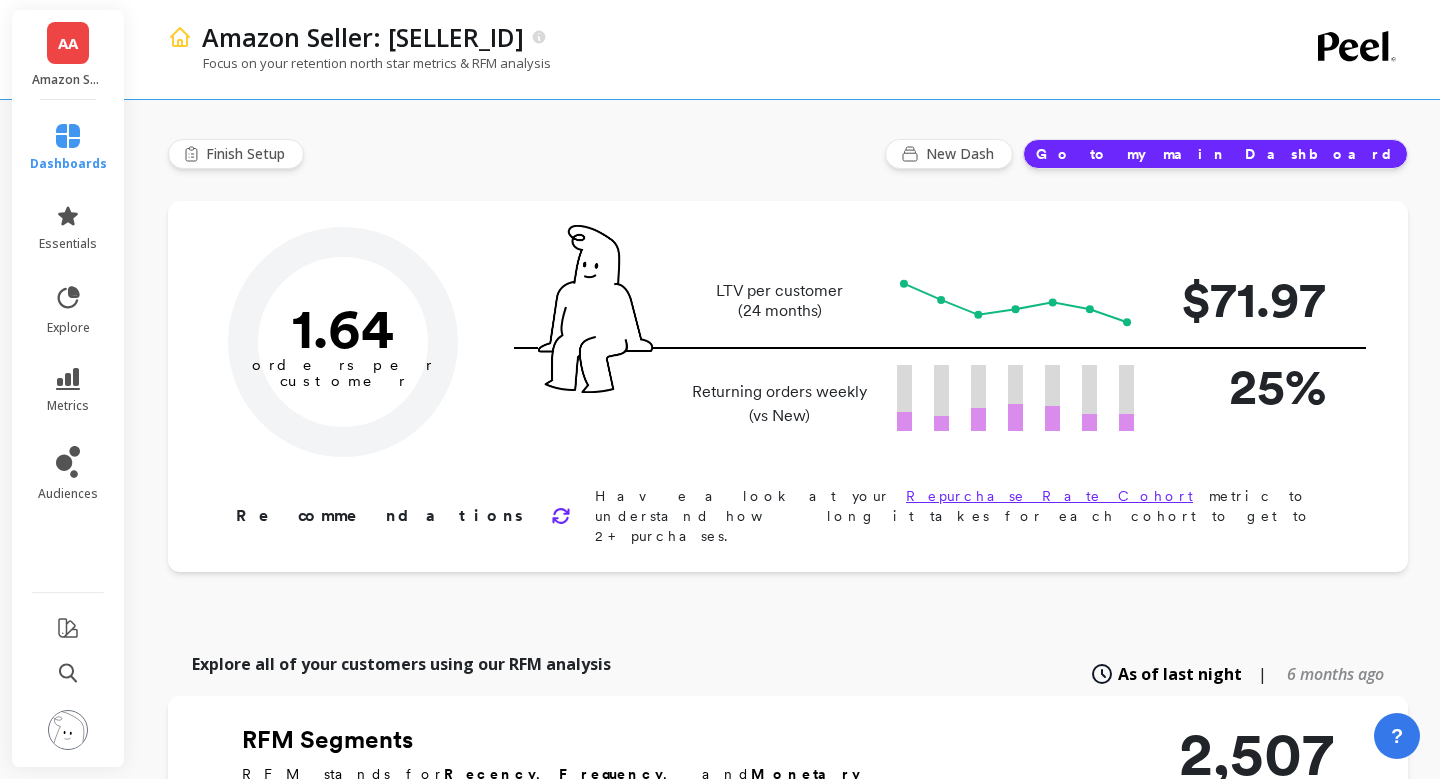 type on "Champions" 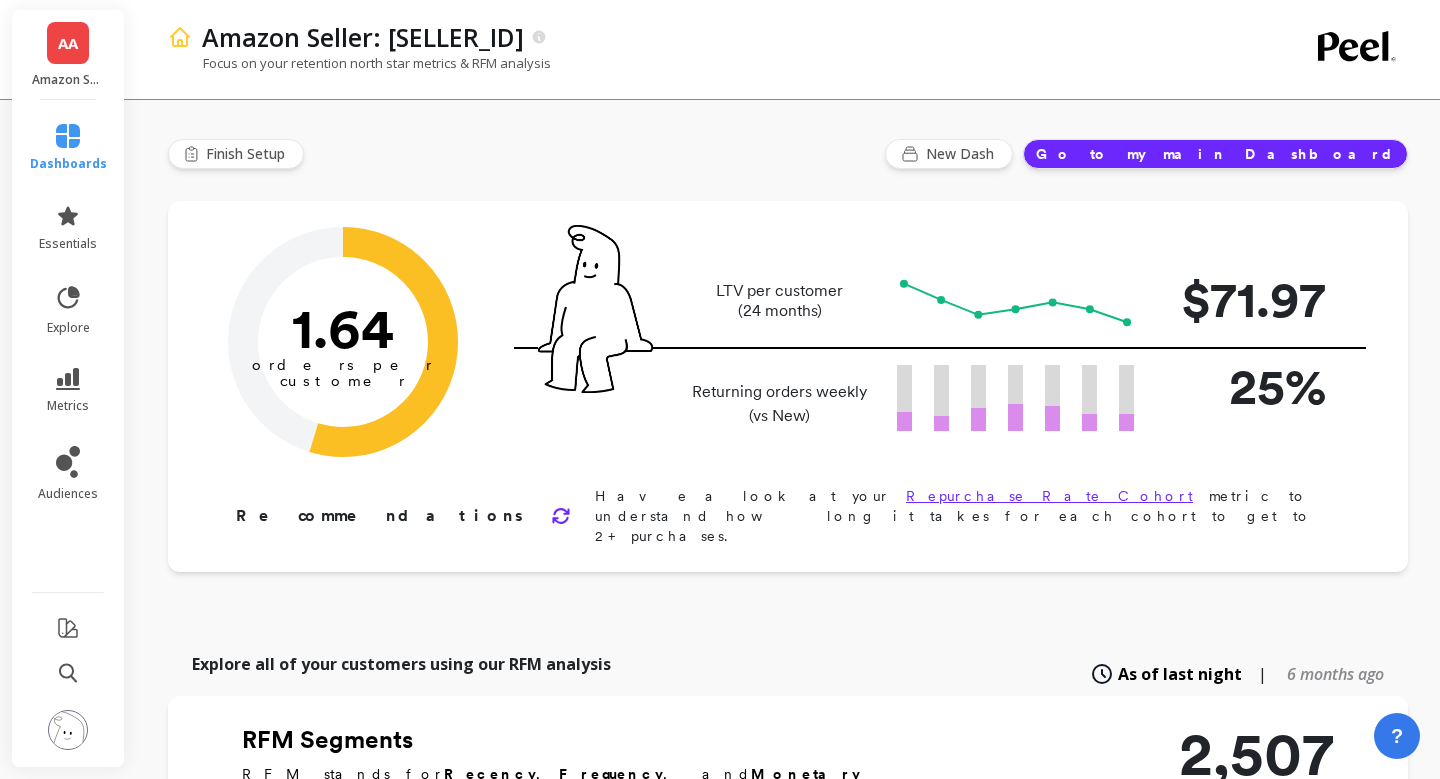 click at bounding box center (68, 730) 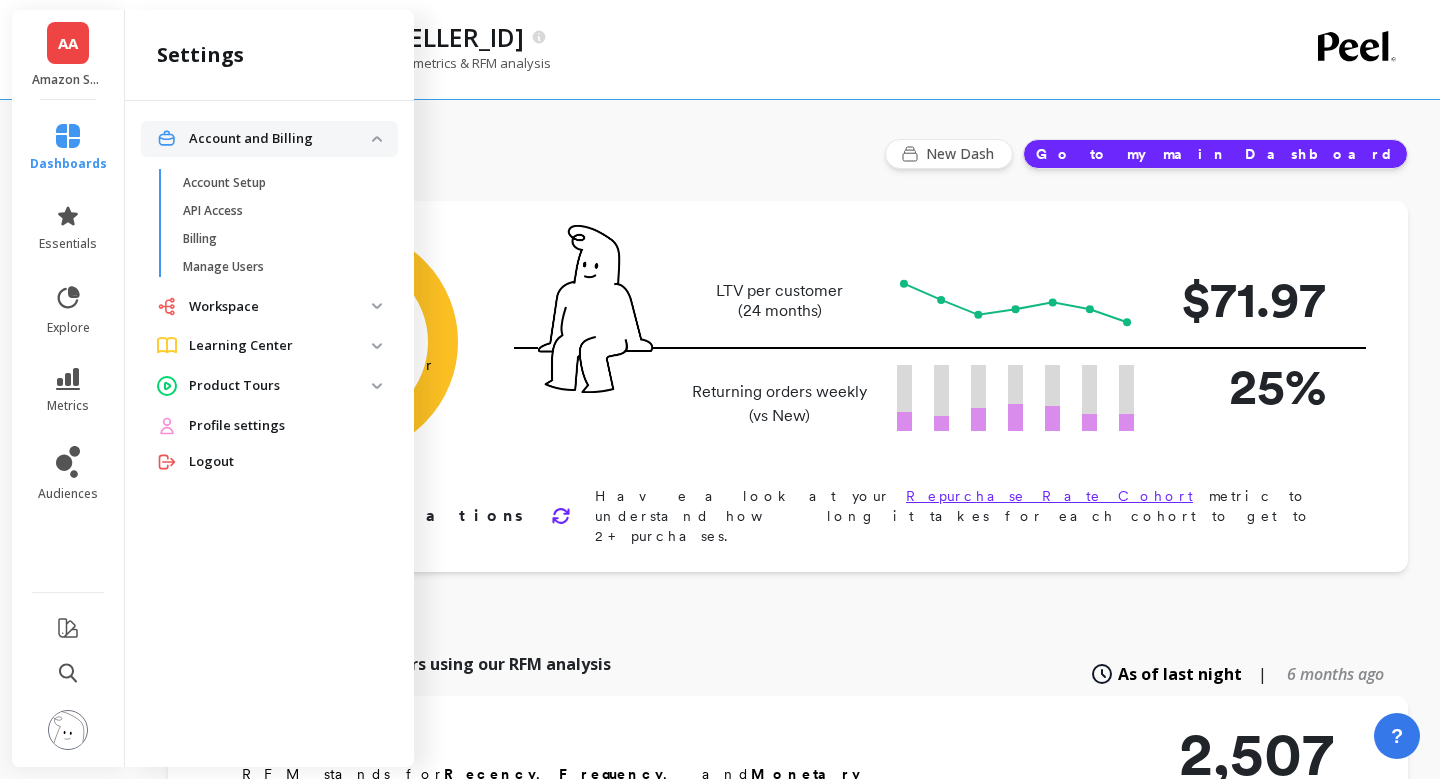 click on "Logout" at bounding box center [211, 462] 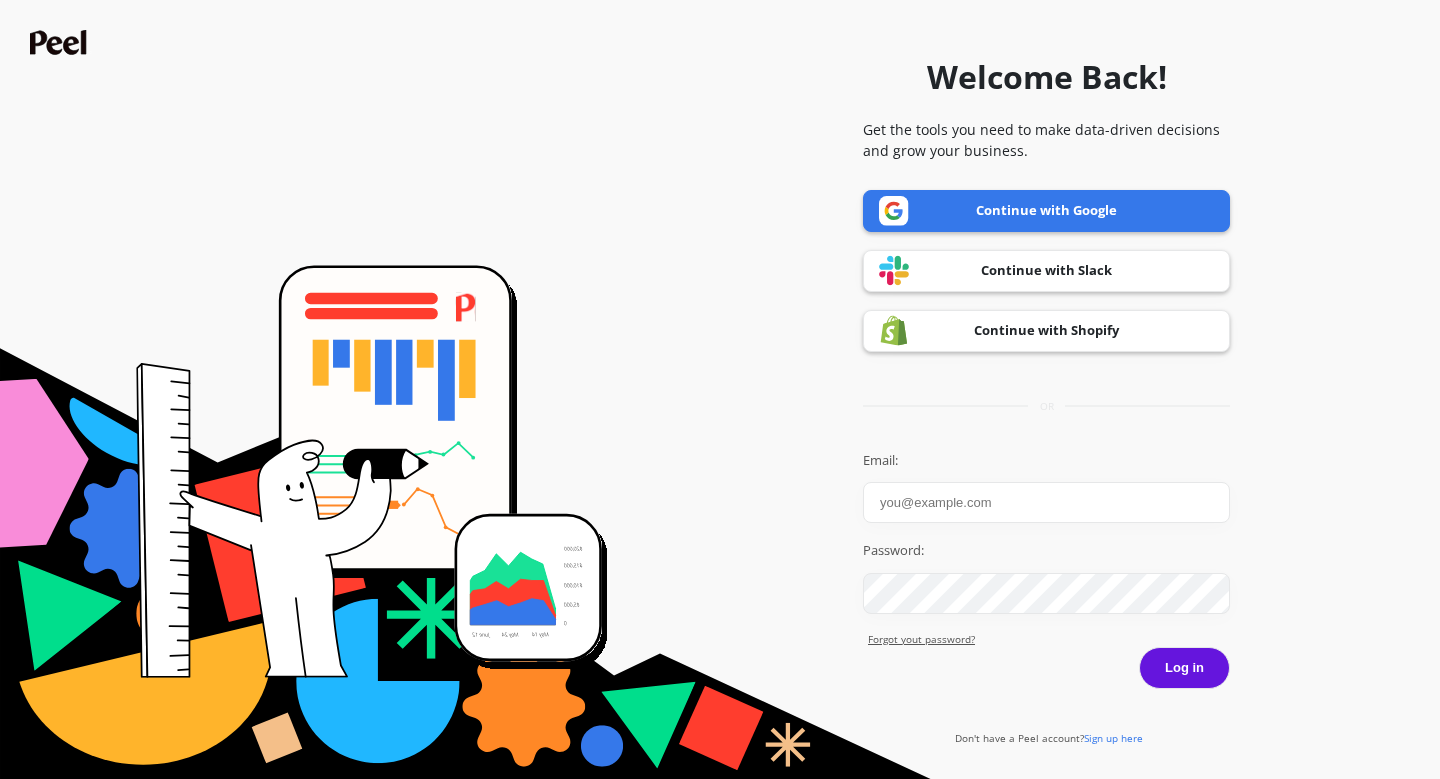 scroll, scrollTop: 0, scrollLeft: 0, axis: both 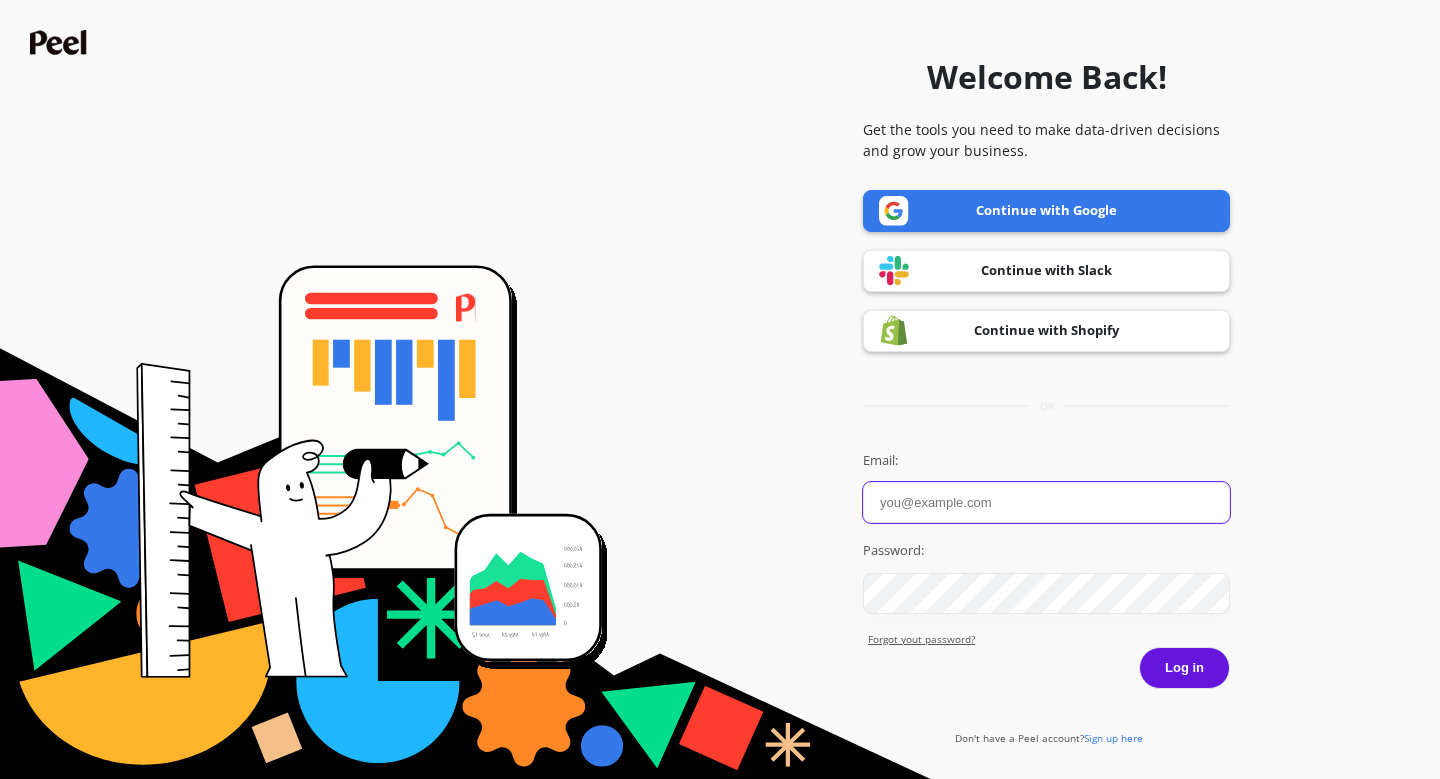 paste on "[EMAIL]" 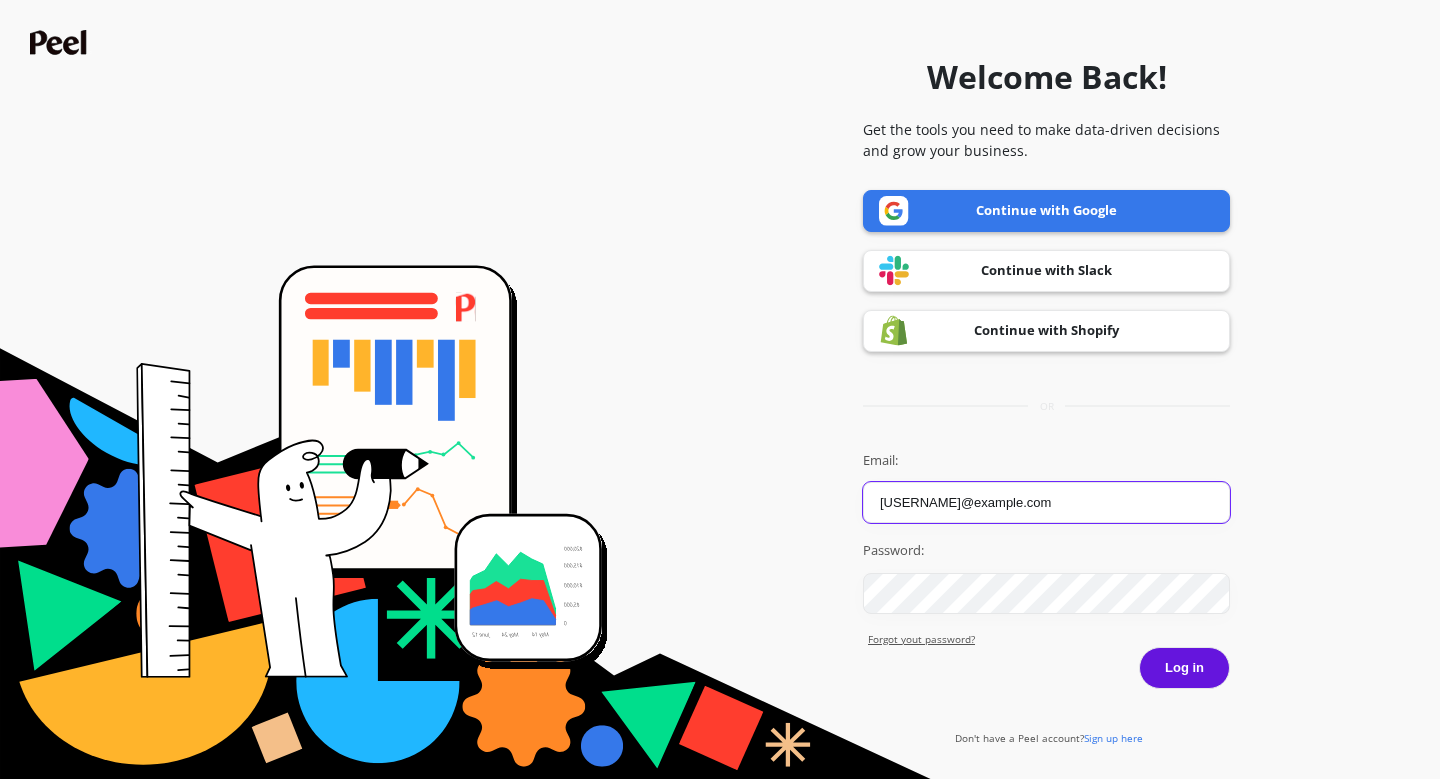 click on "[EMAIL]" at bounding box center (1046, 502) 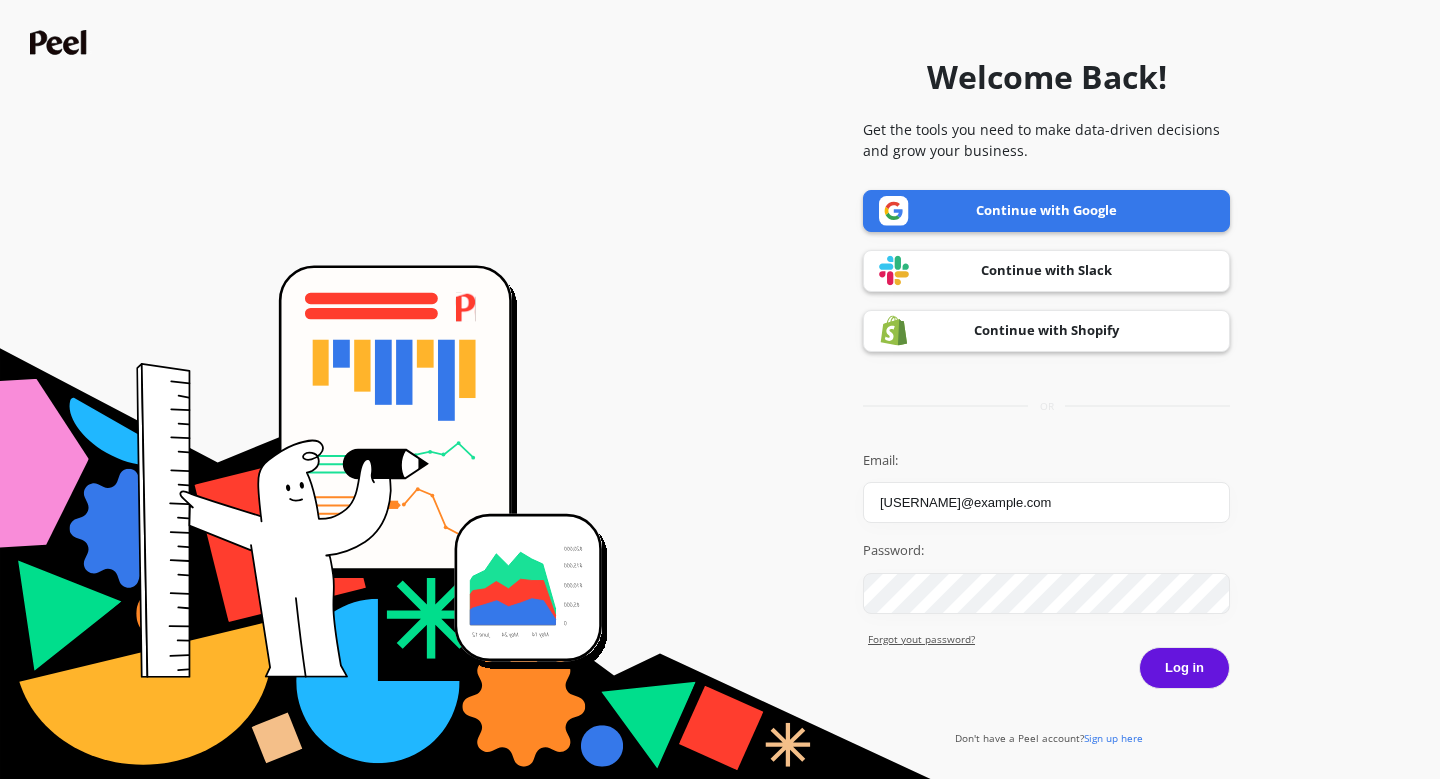 click on "Log in" at bounding box center [1184, 668] 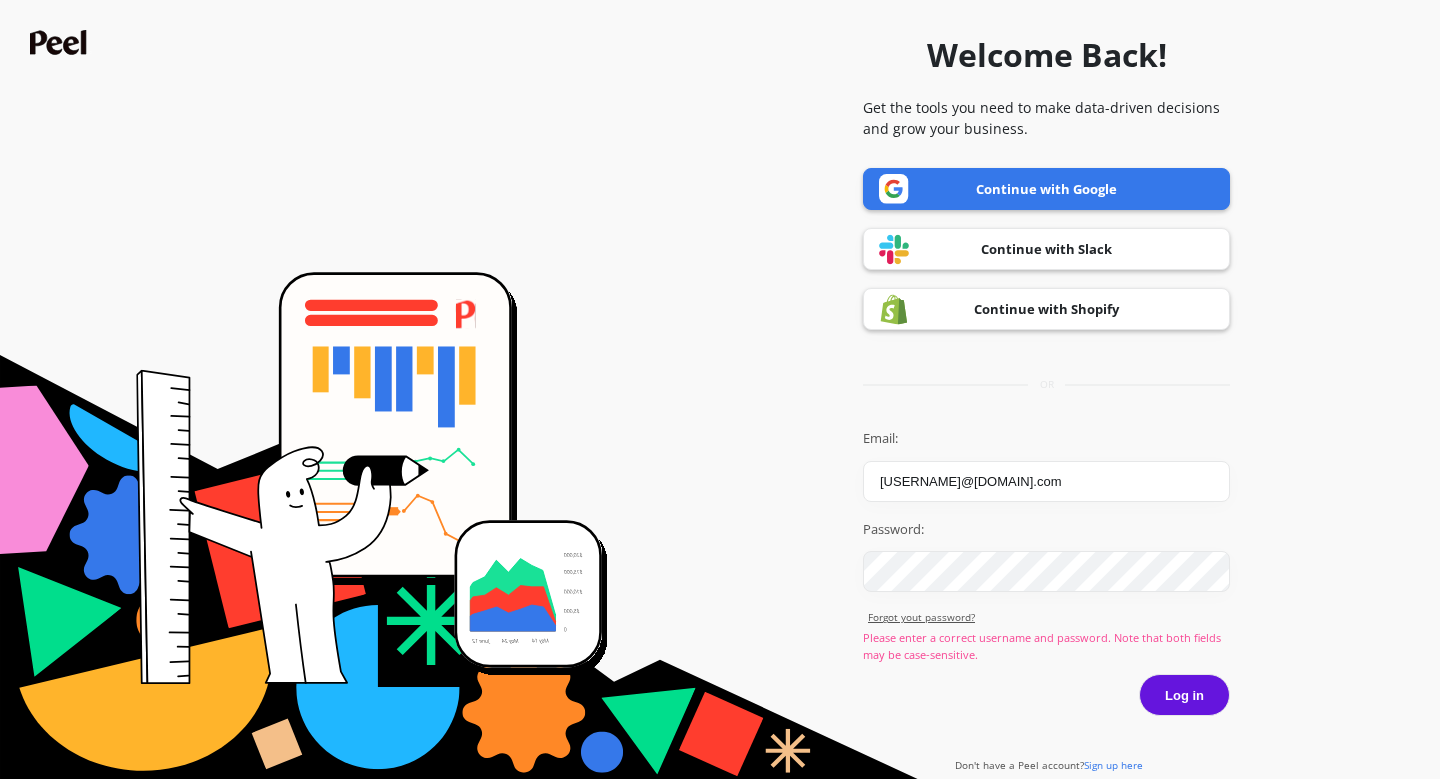 scroll, scrollTop: 0, scrollLeft: 0, axis: both 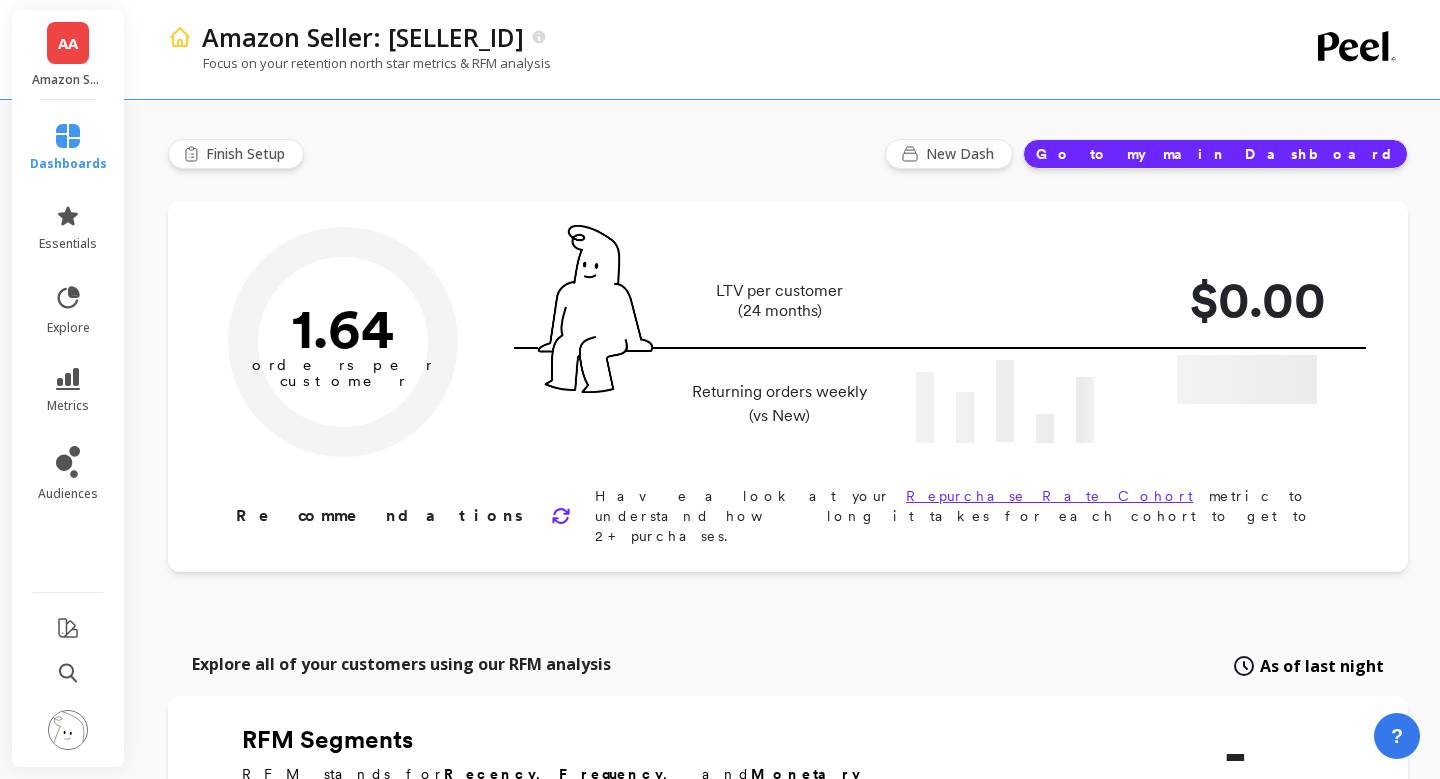 type on "Champions" 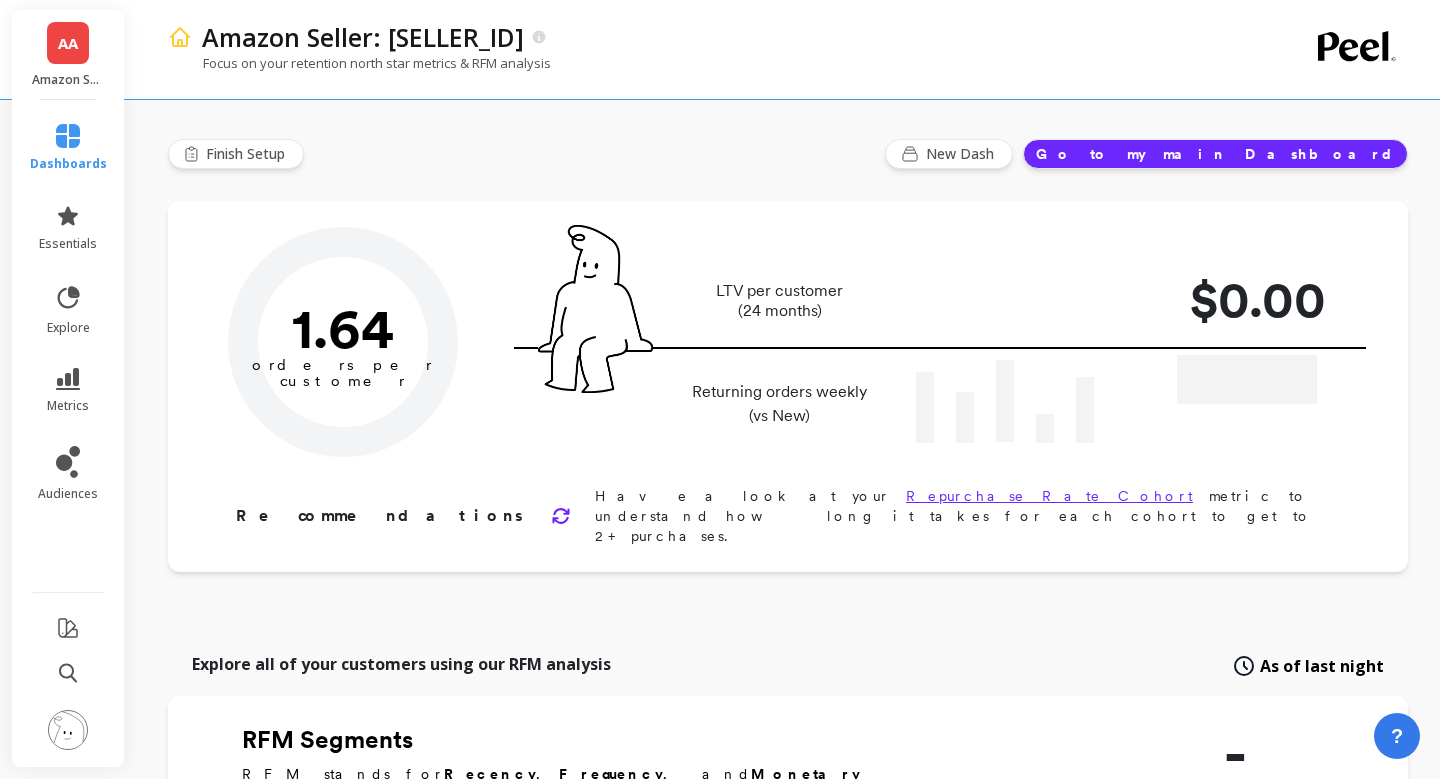 type on "150" 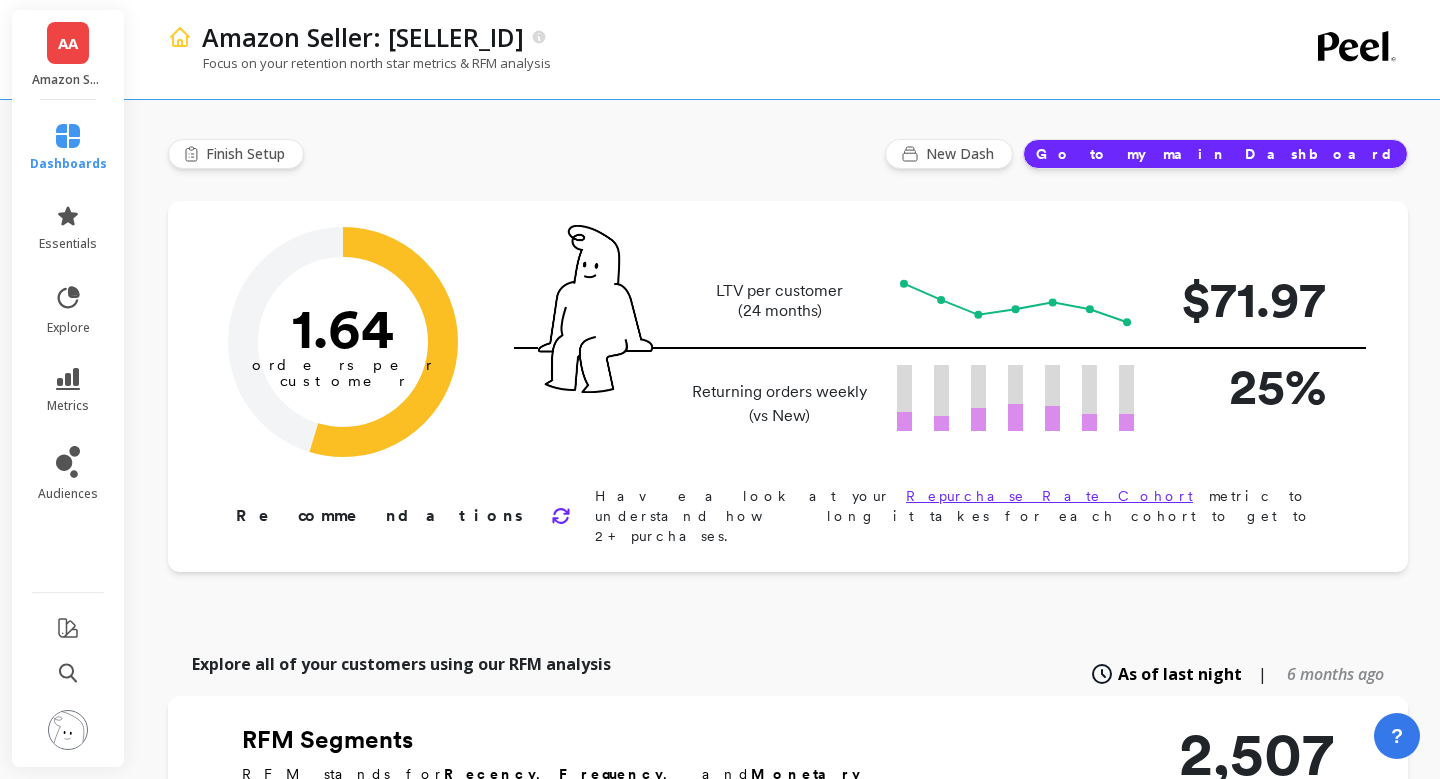 click at bounding box center (68, 730) 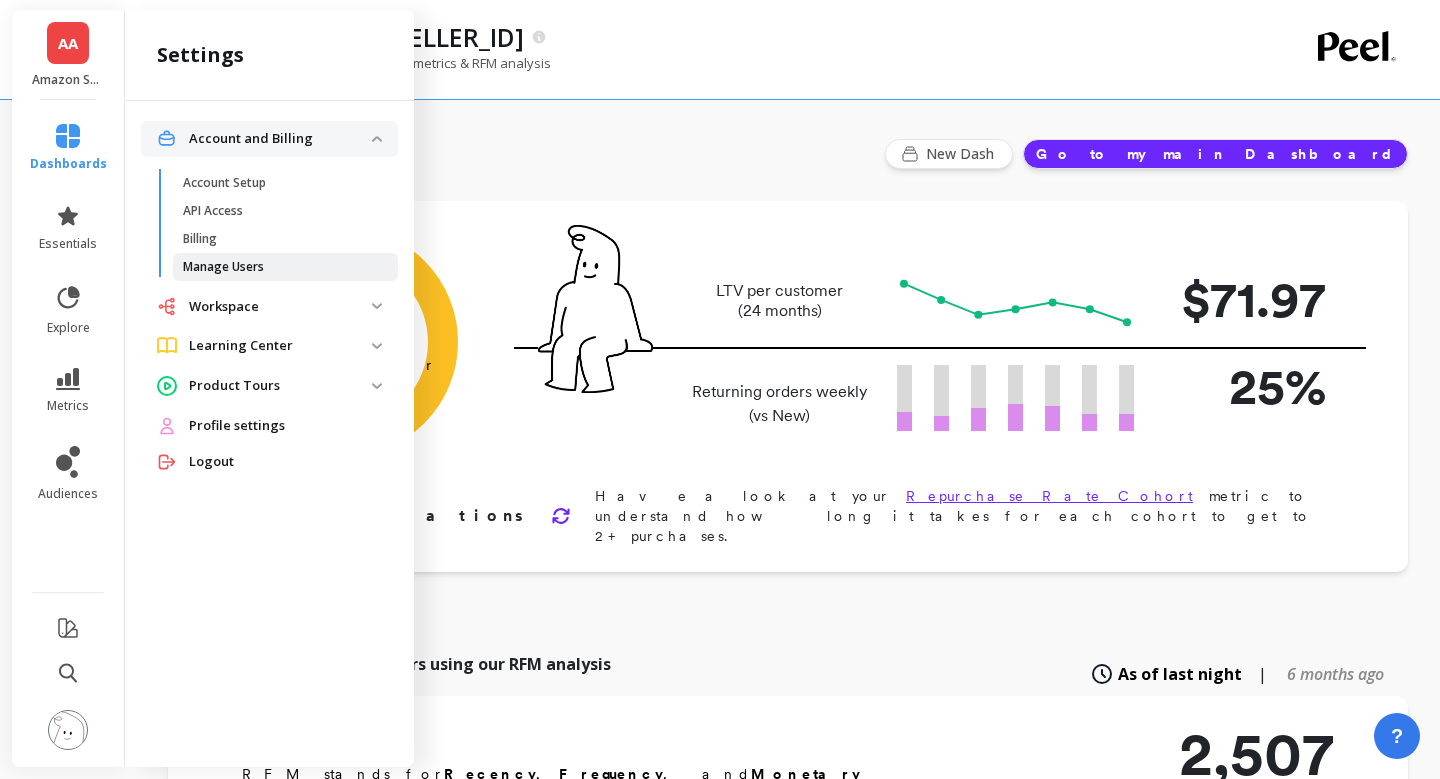 click on "Manage Users" at bounding box center (223, 267) 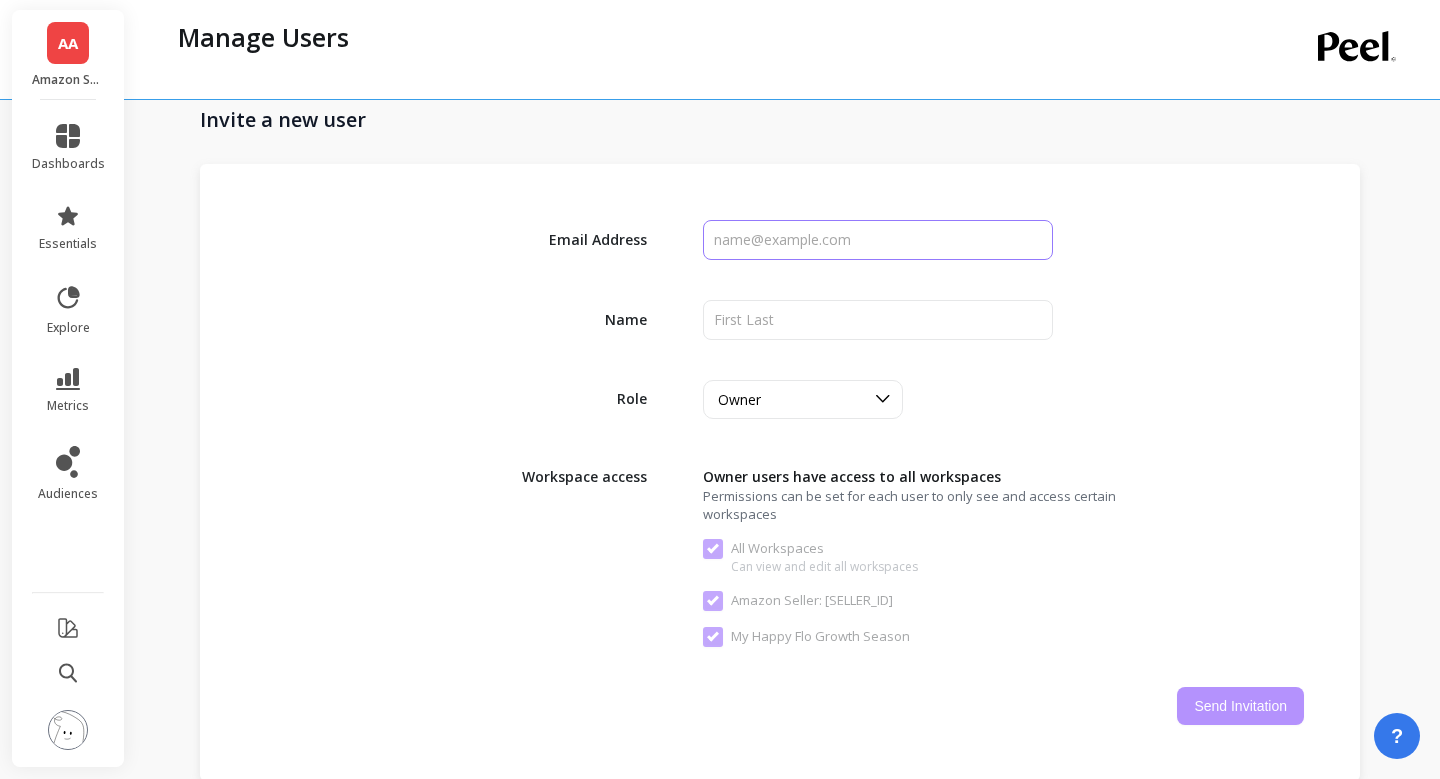 scroll, scrollTop: 484, scrollLeft: 0, axis: vertical 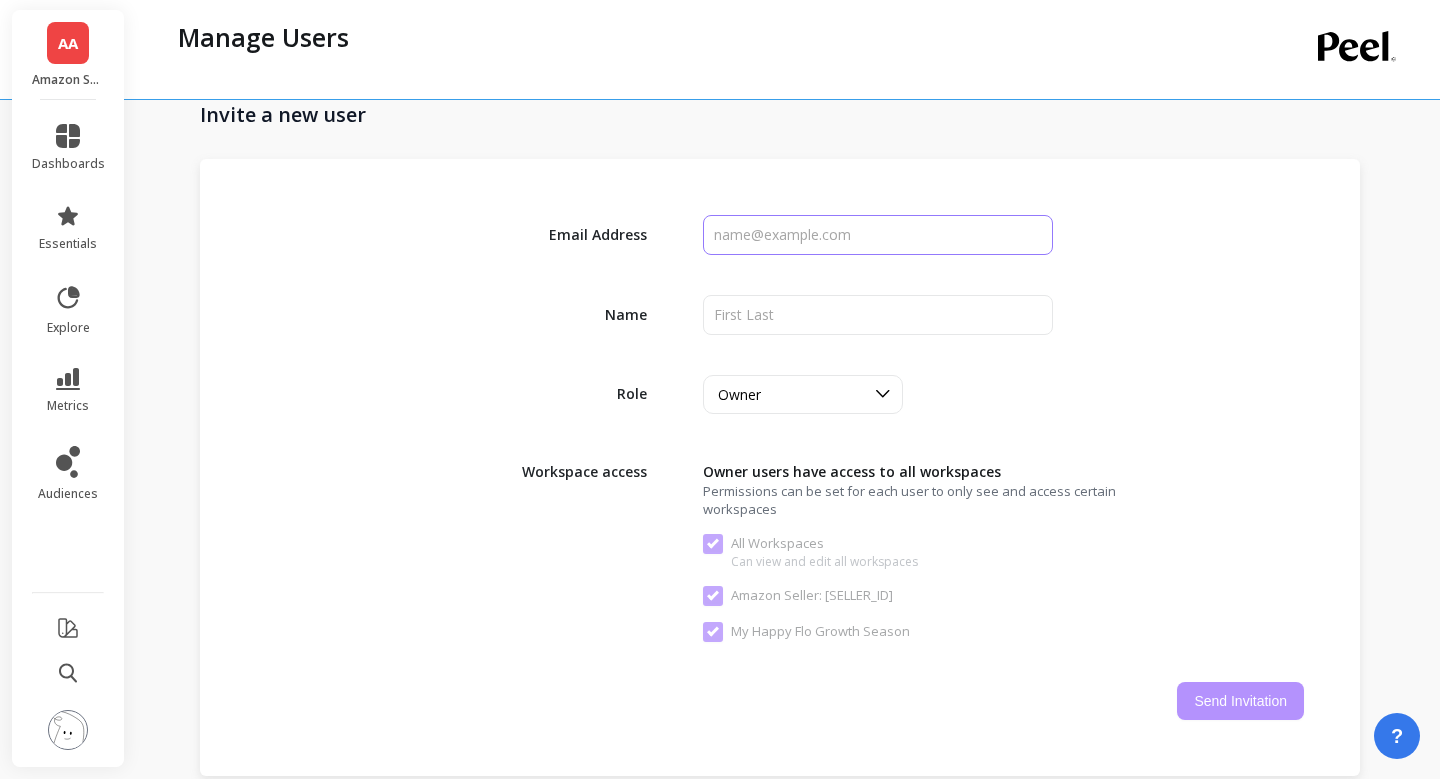 click at bounding box center (877, 235) 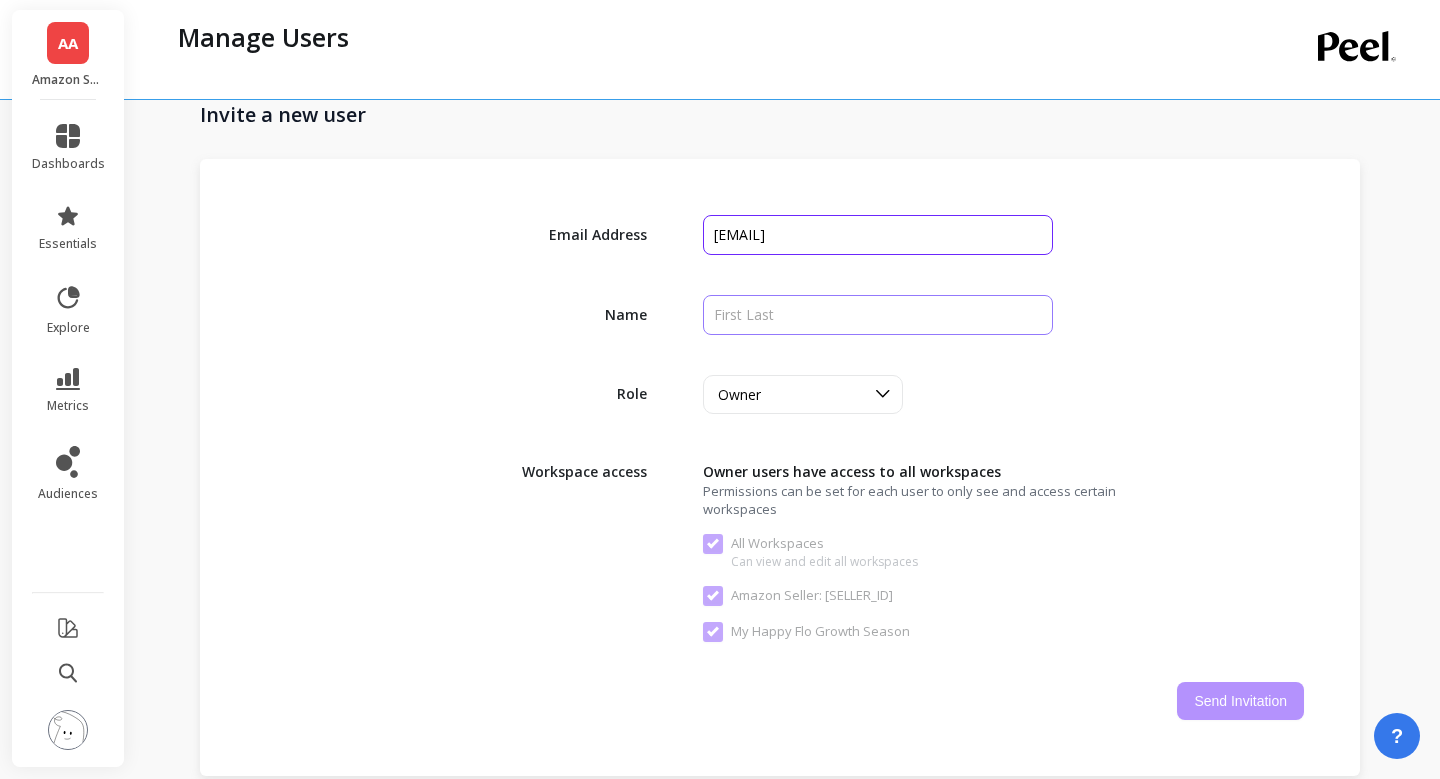 type on "[EMAIL]" 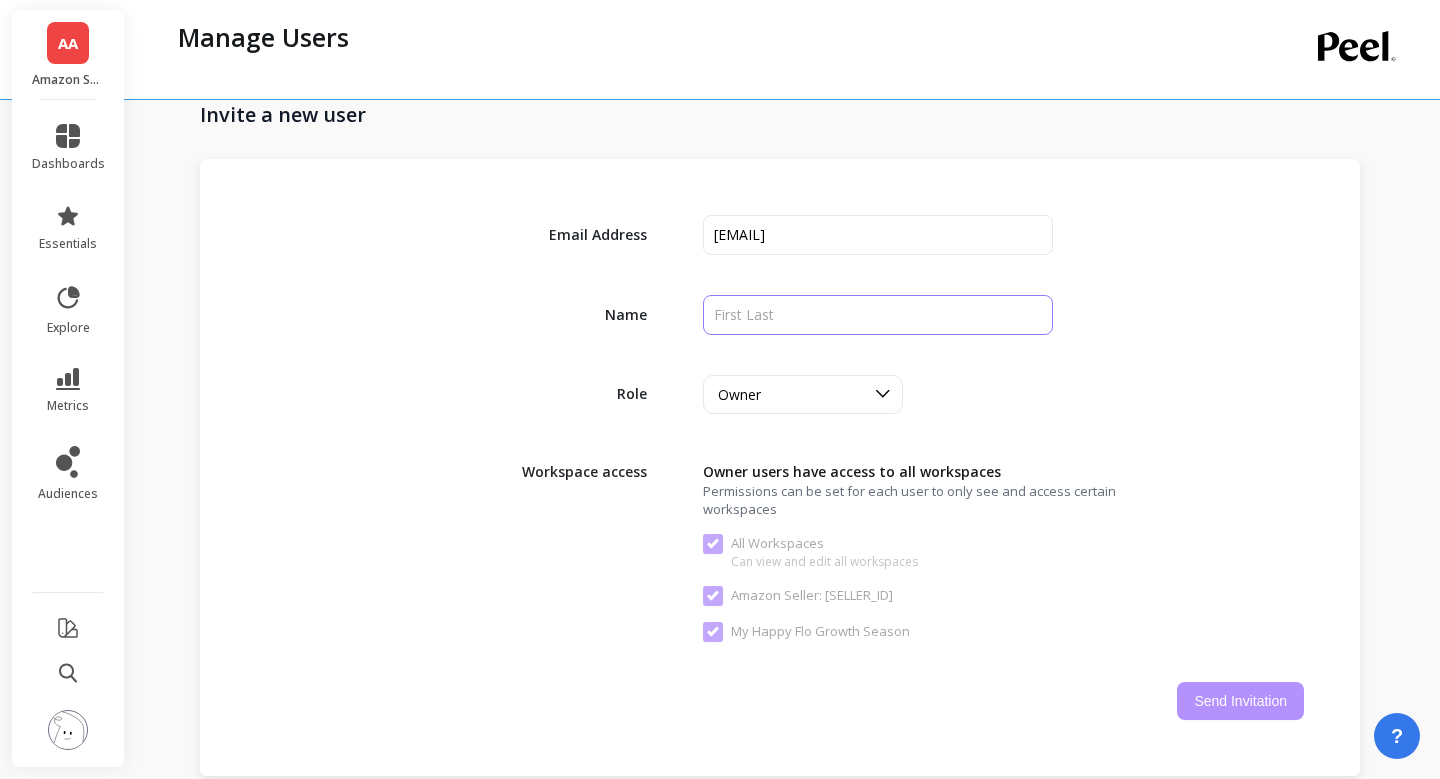 click at bounding box center [877, 315] 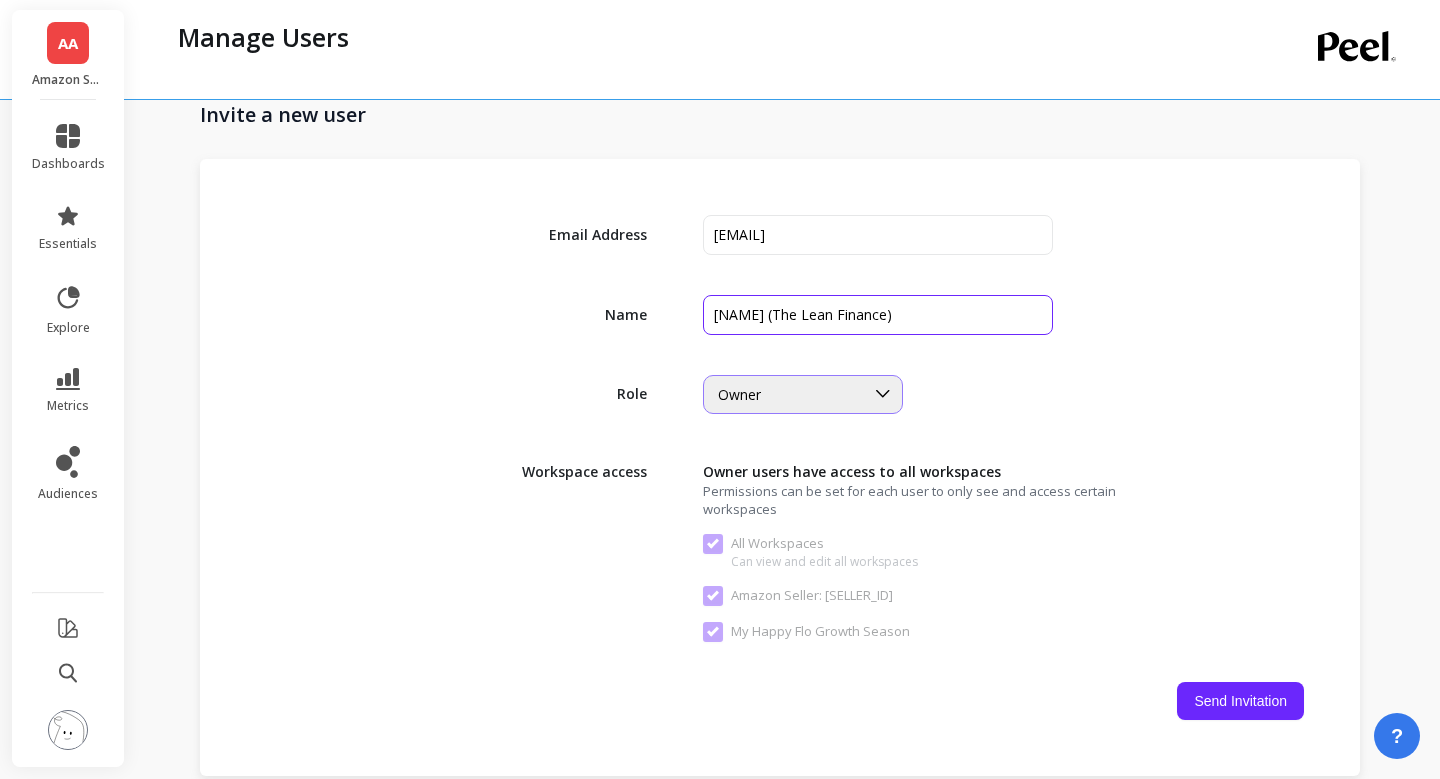 type on "[NAME] (The Lean Finance)" 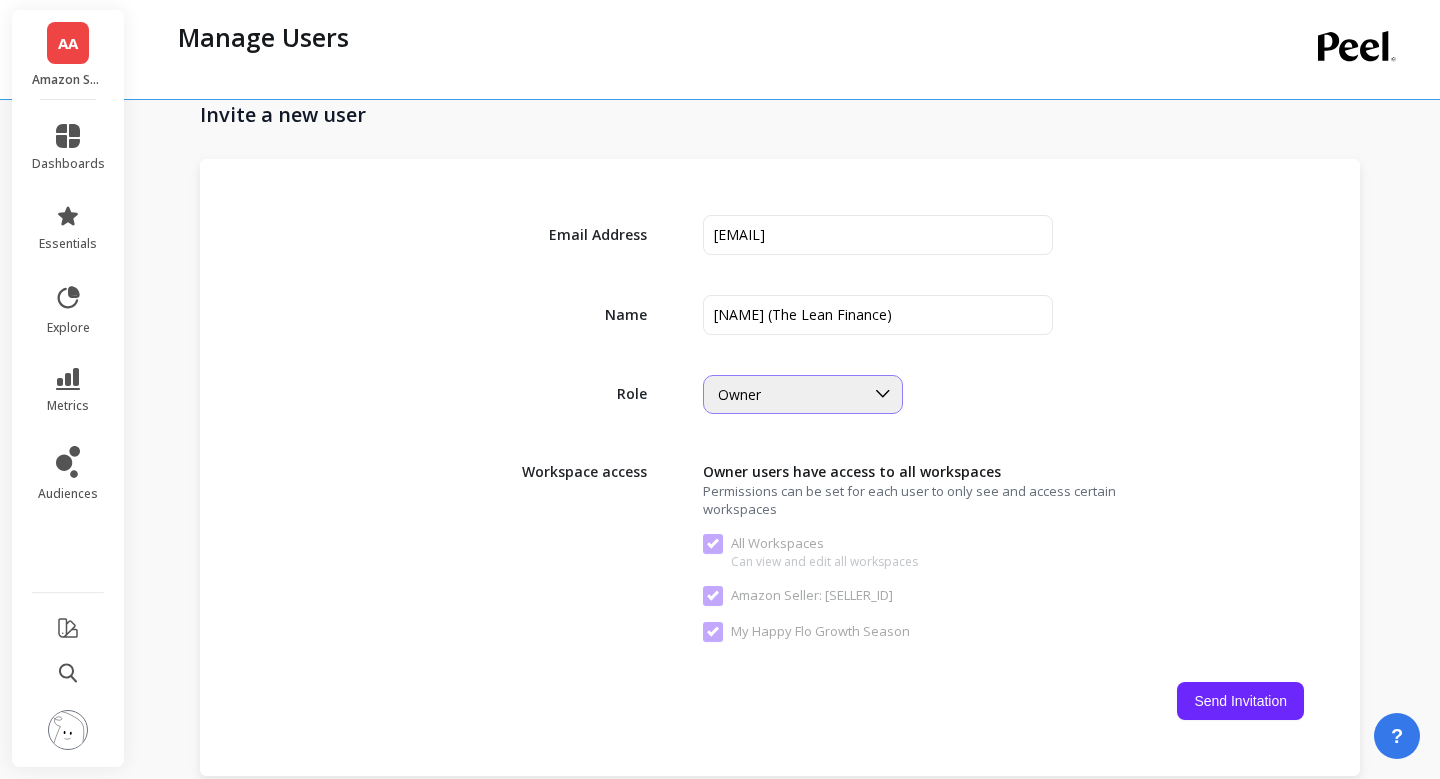 click on "Owner" at bounding box center [791, 394] 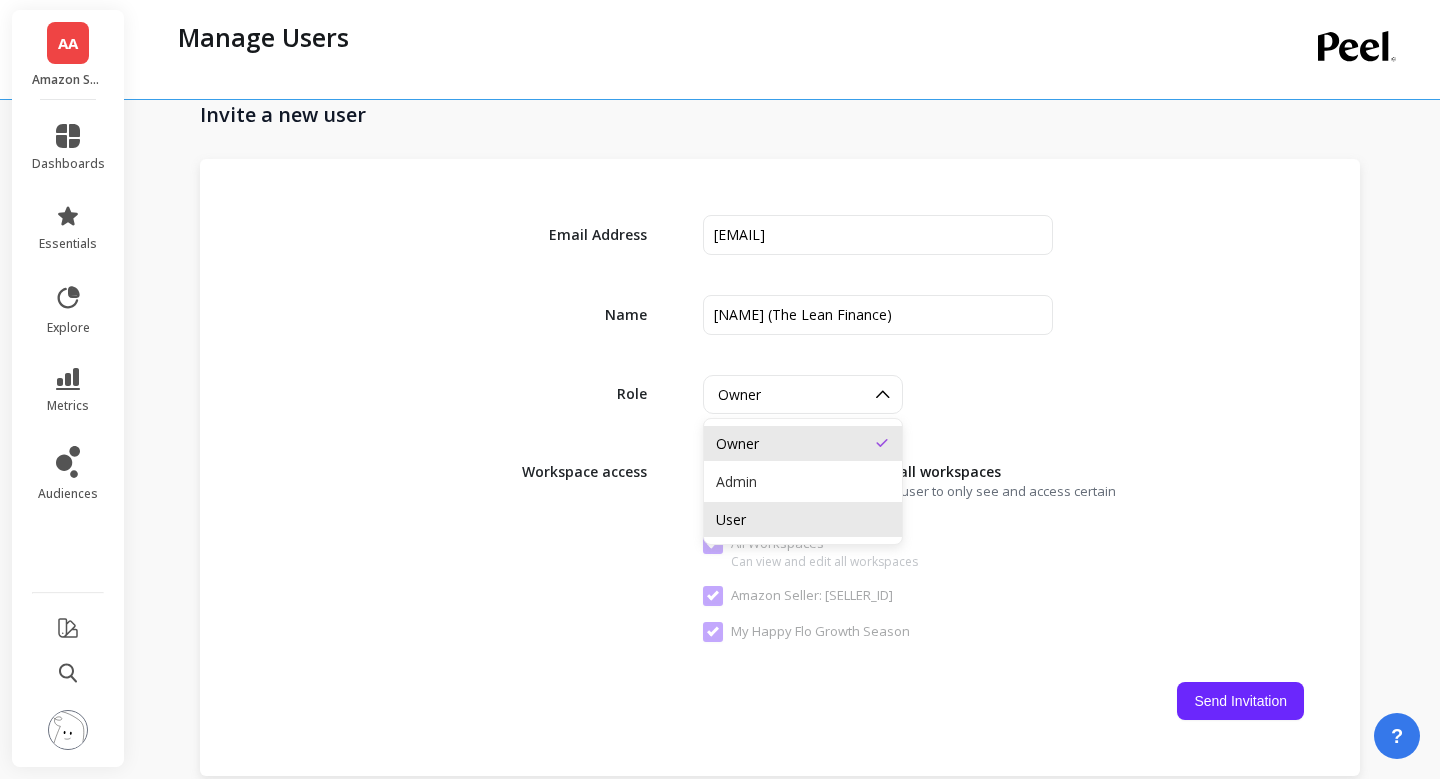 click on "User" at bounding box center (803, 519) 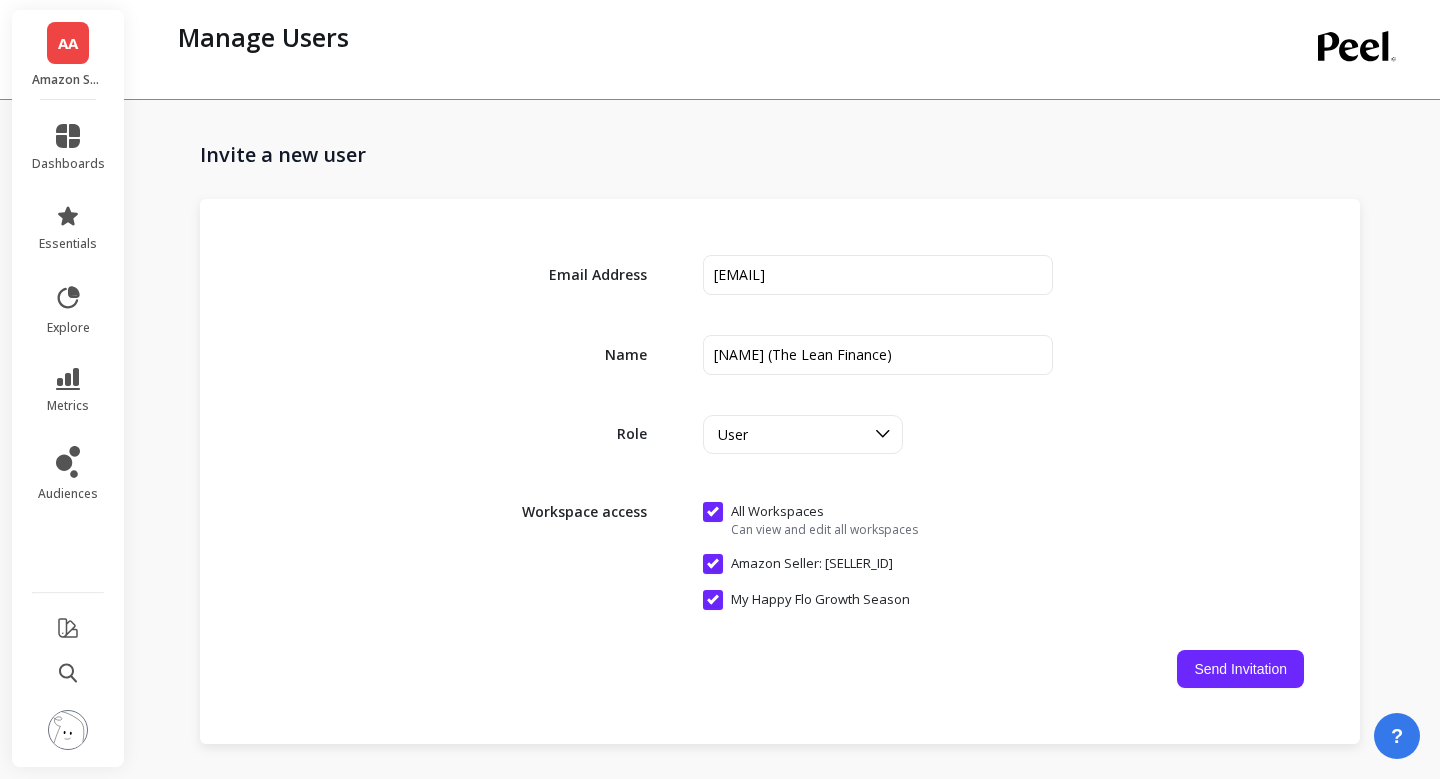 scroll, scrollTop: 537, scrollLeft: 0, axis: vertical 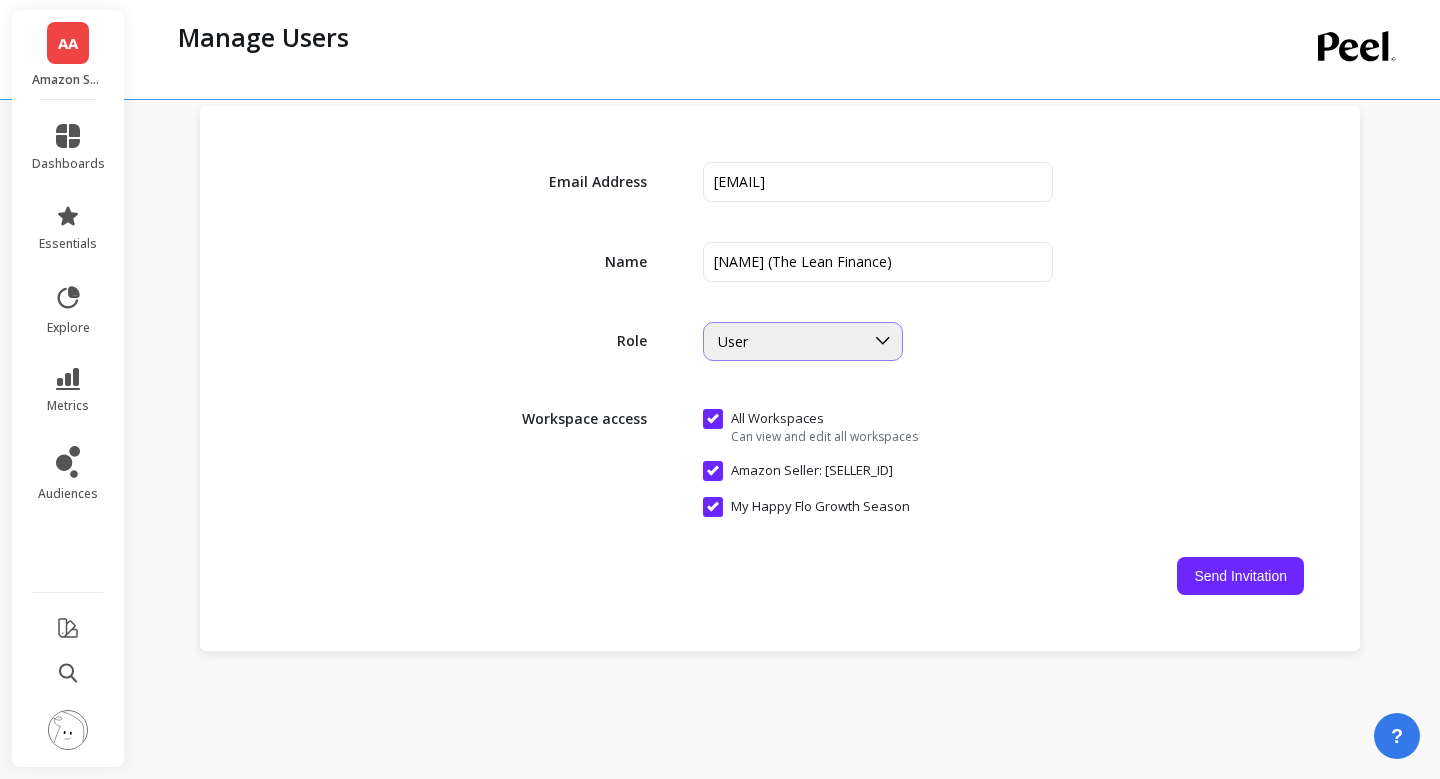 click on "User" at bounding box center [791, 341] 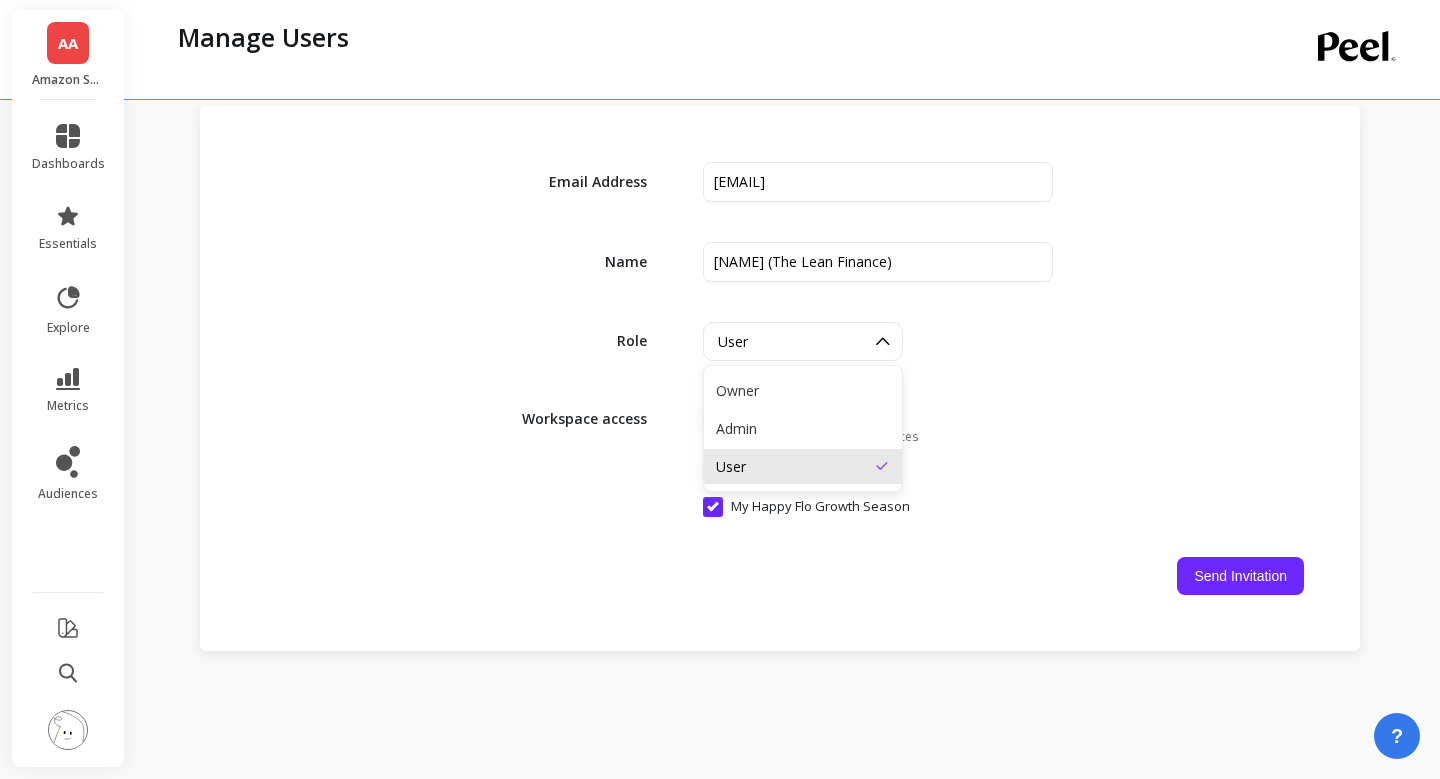 click on "User" at bounding box center (791, 341) 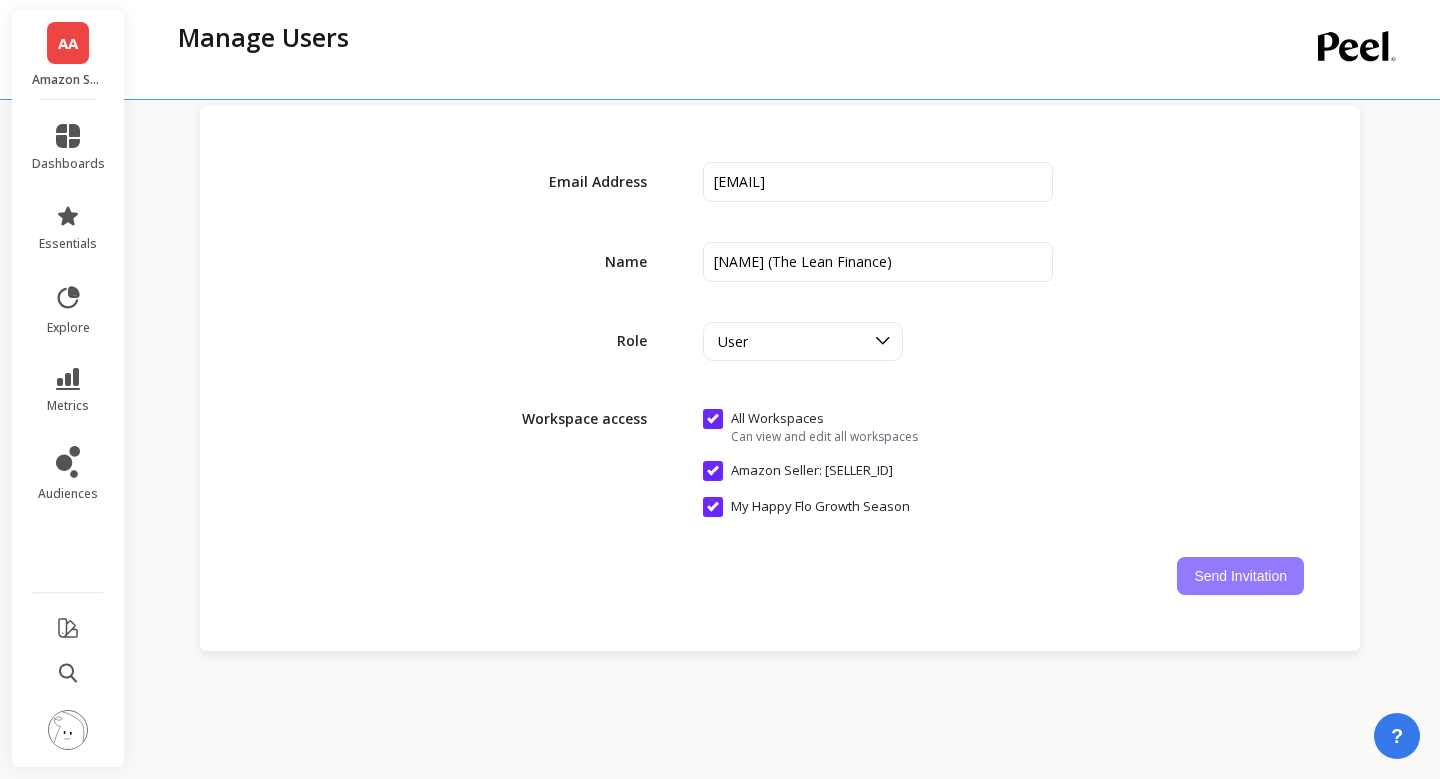 click on "Send Invitation" at bounding box center (1240, 576) 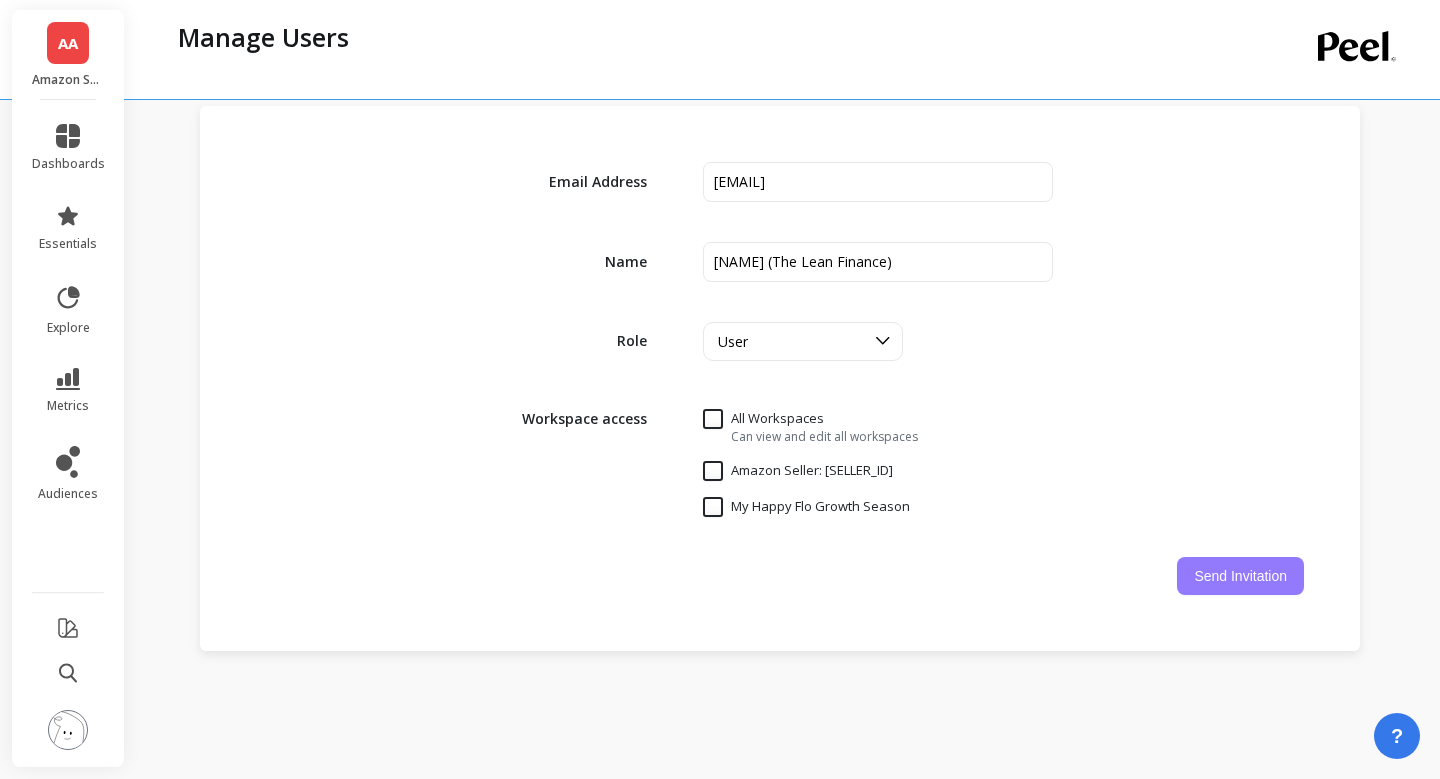 type 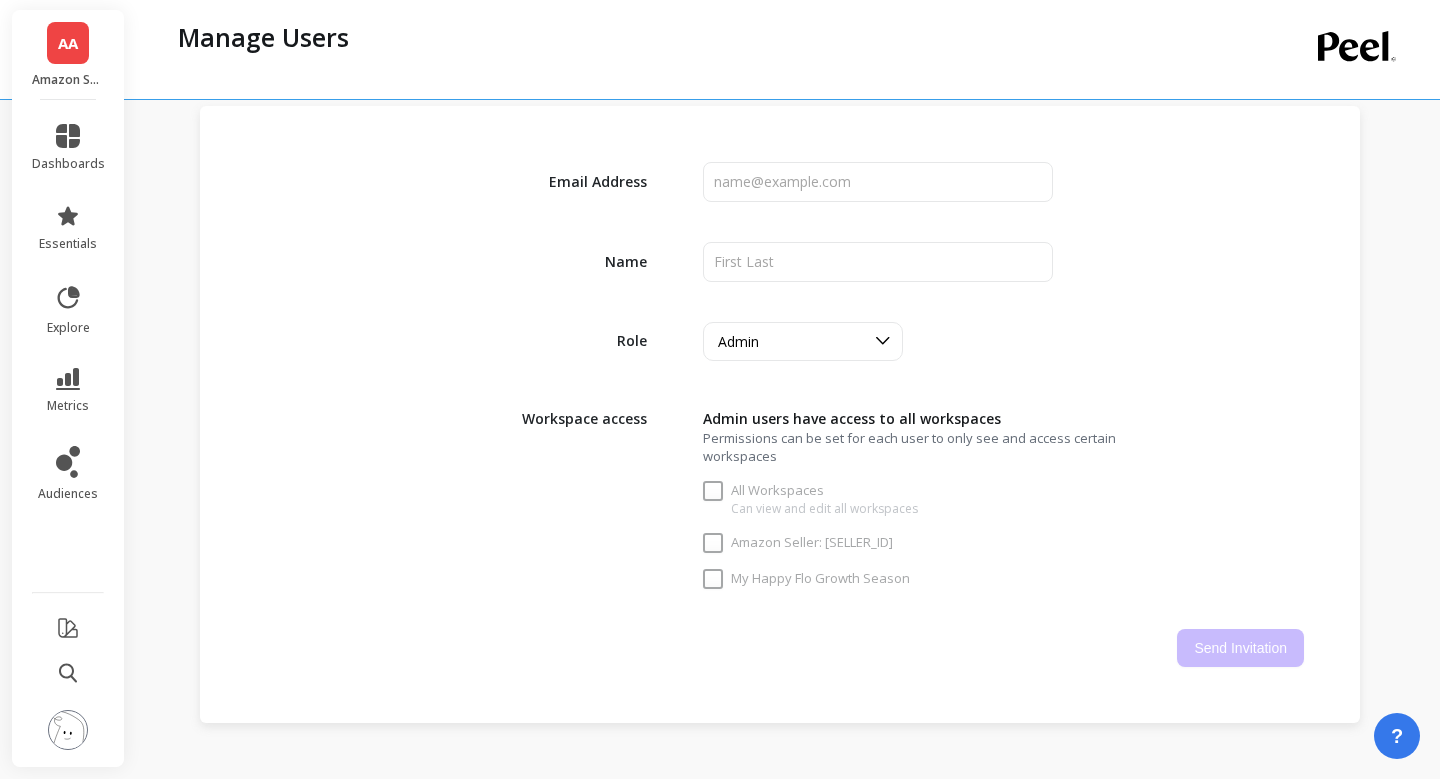 checkbox on "true" 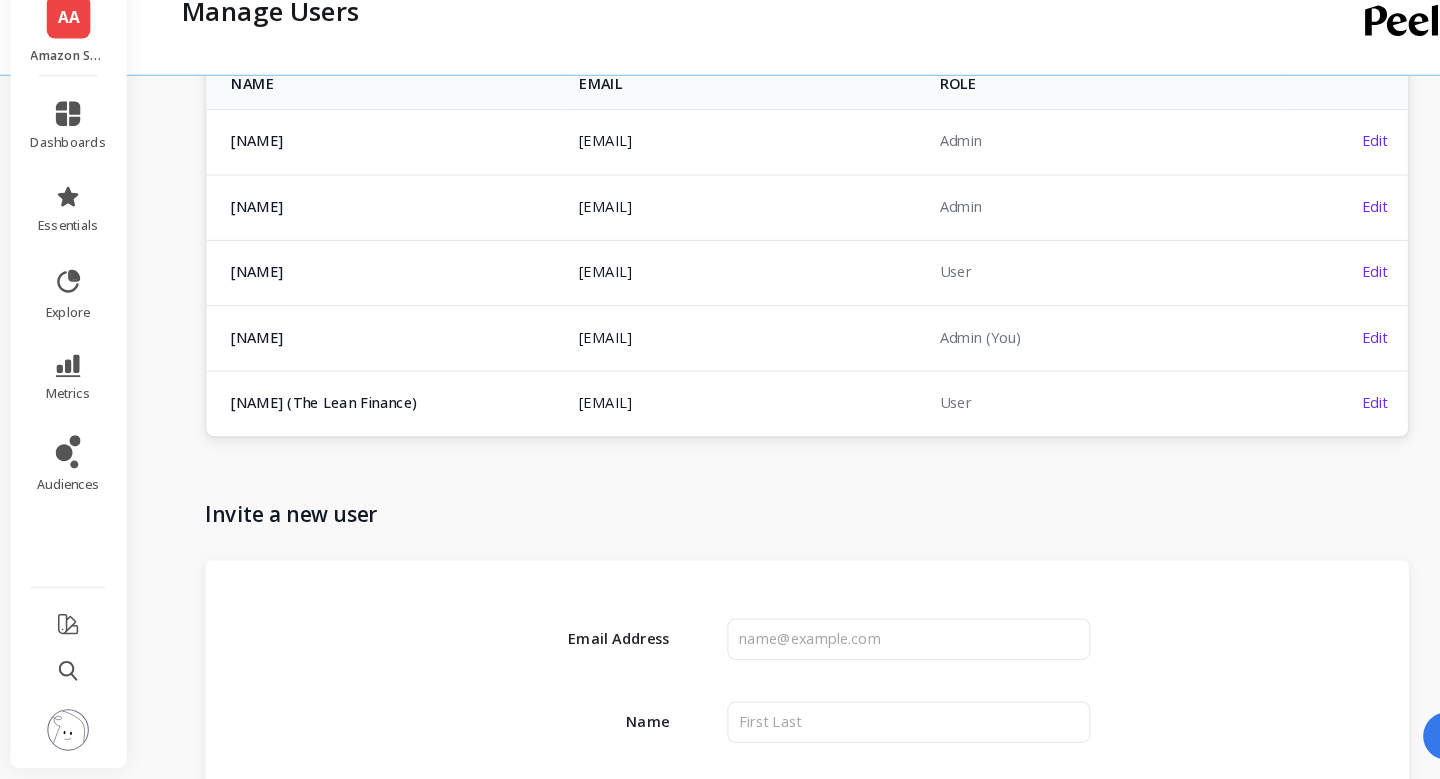 scroll, scrollTop: 138, scrollLeft: 0, axis: vertical 